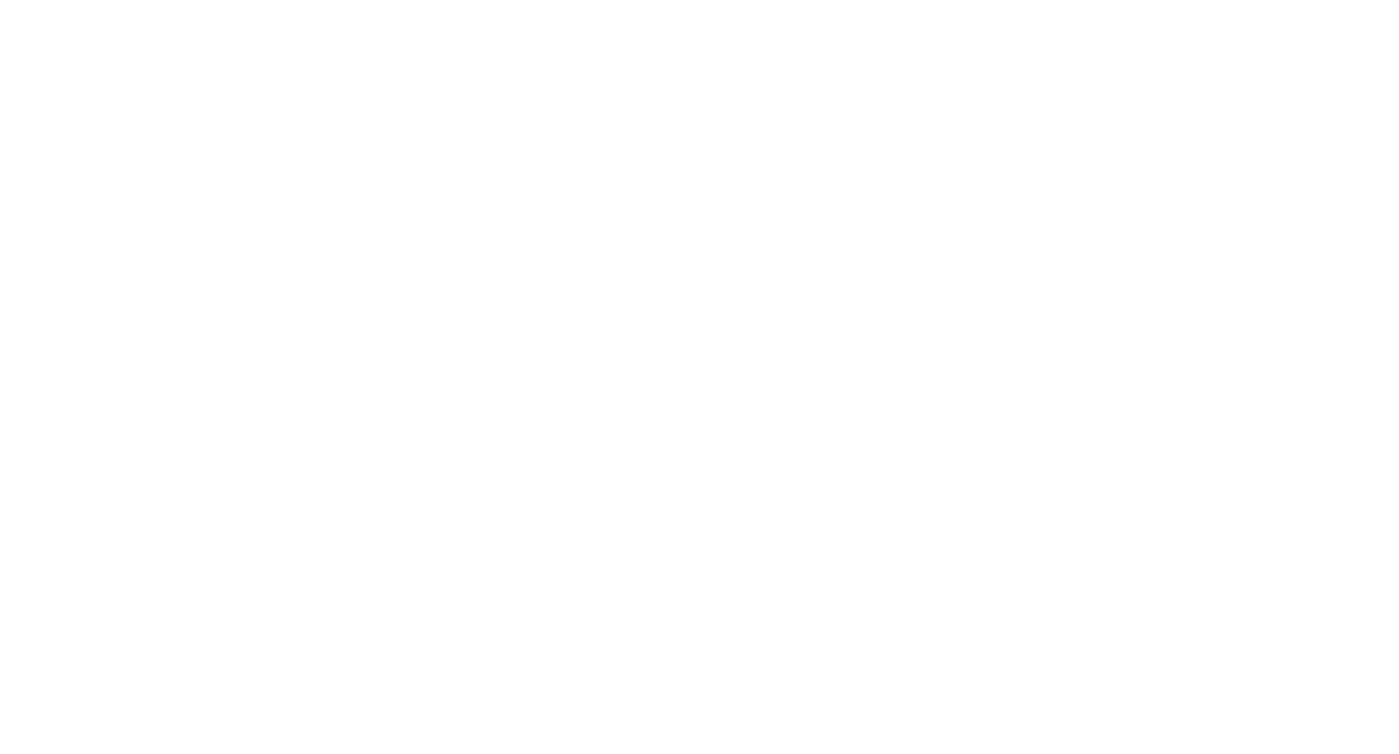 scroll, scrollTop: 0, scrollLeft: 0, axis: both 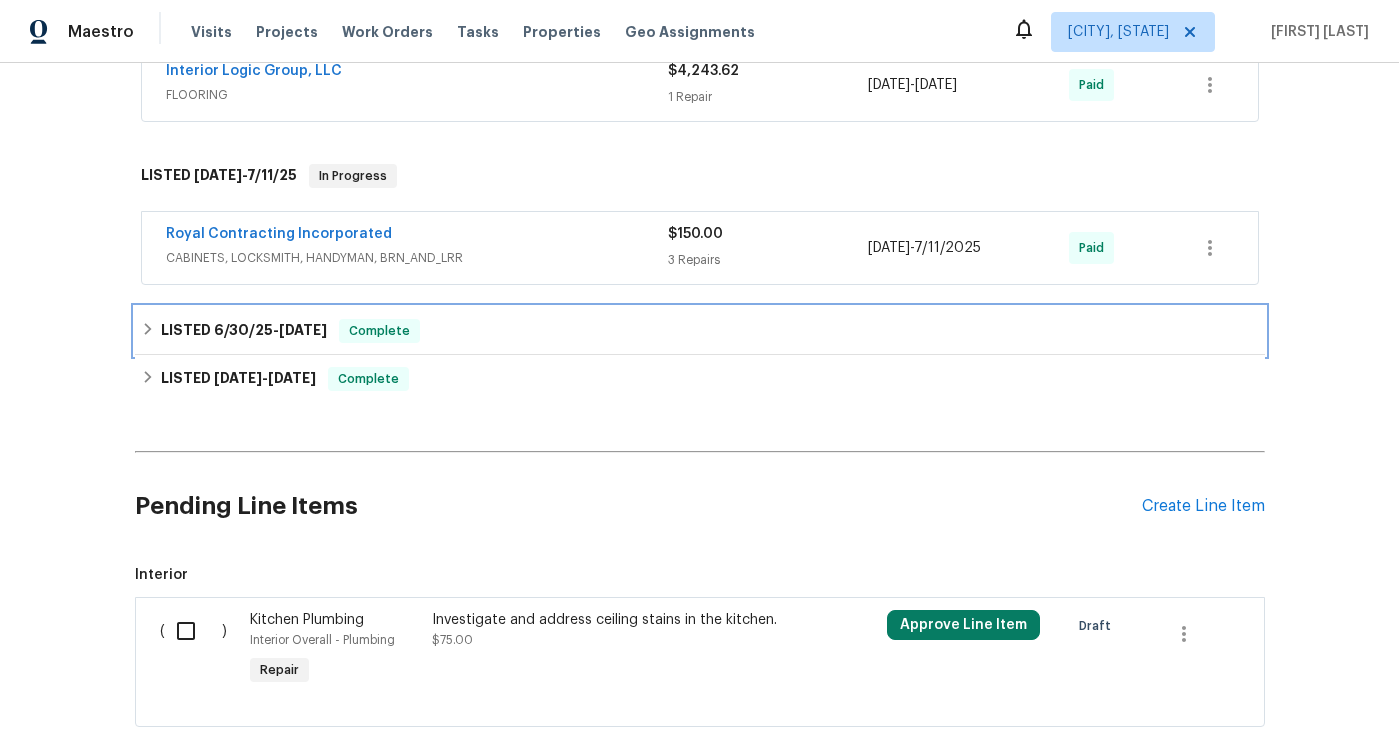 click 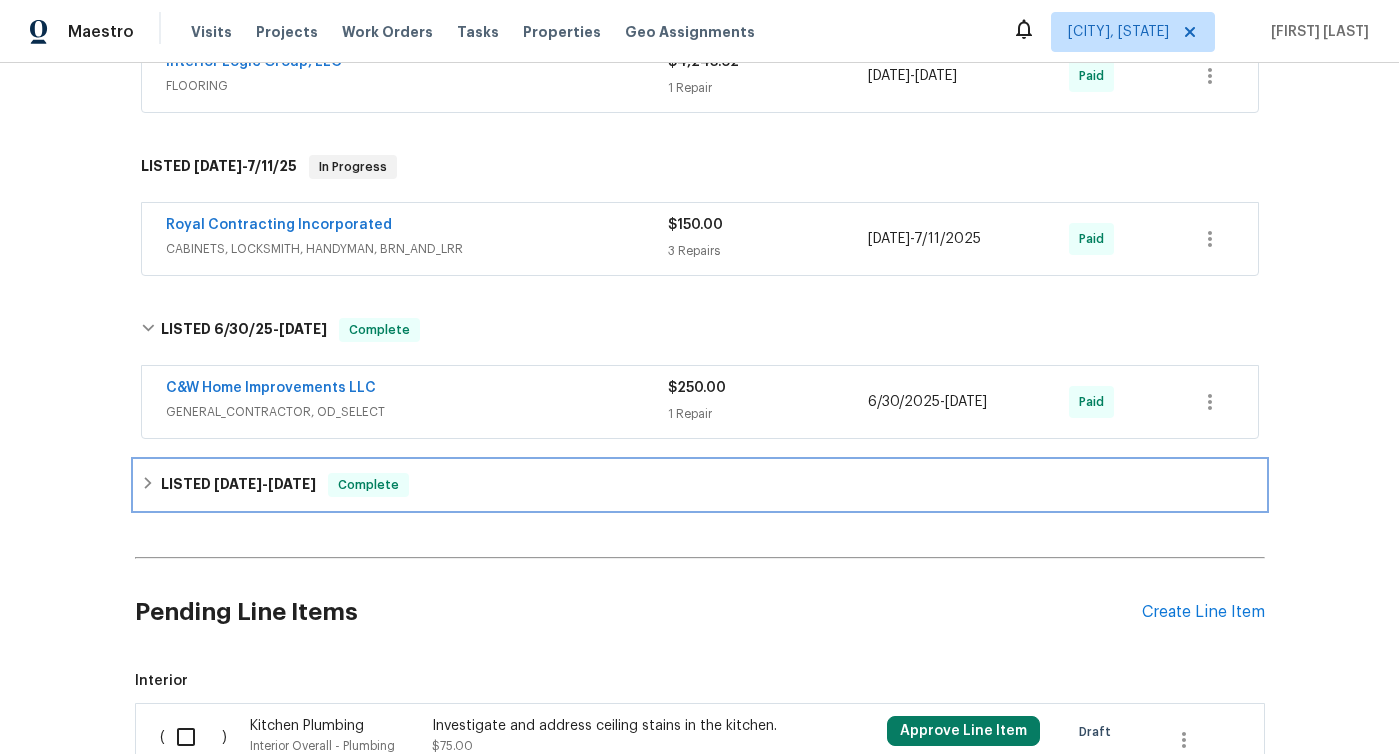 click 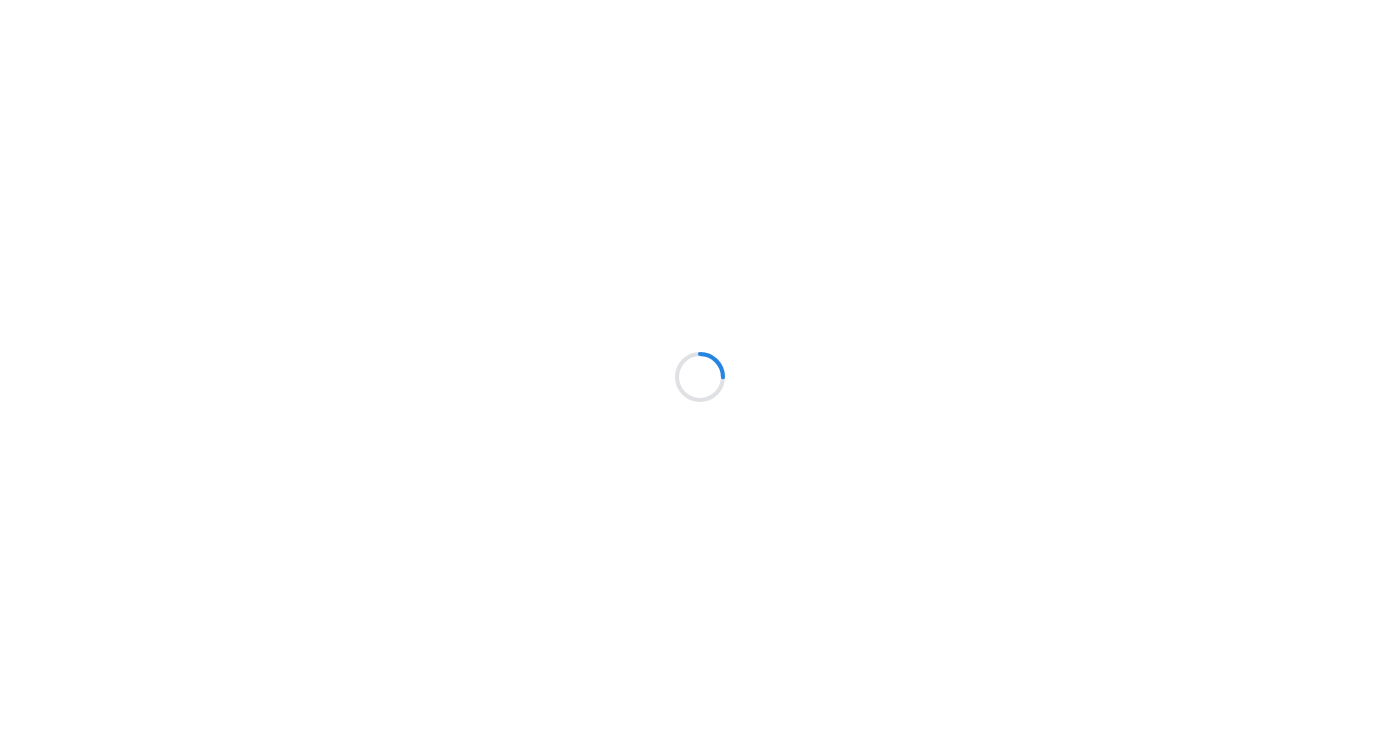 scroll, scrollTop: 0, scrollLeft: 0, axis: both 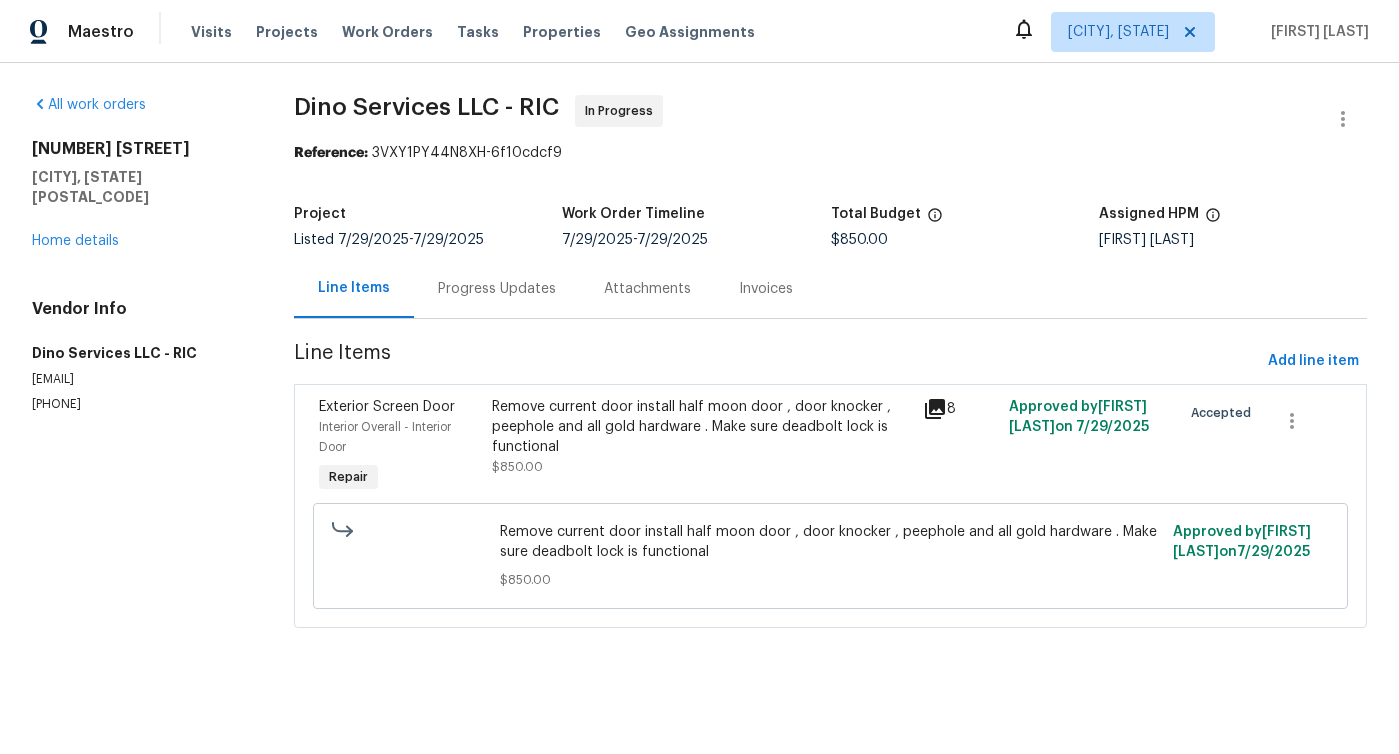 click on "Progress Updates" at bounding box center (497, 289) 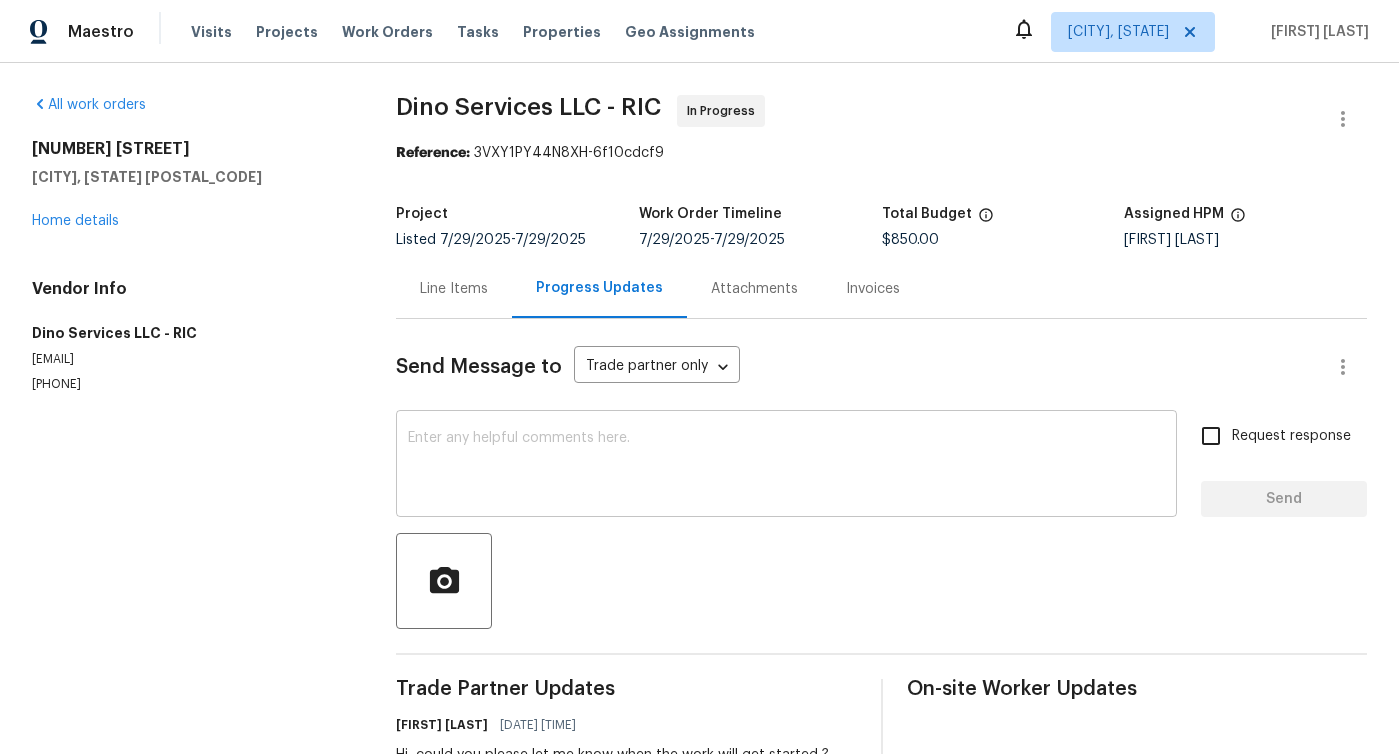 scroll, scrollTop: 68, scrollLeft: 0, axis: vertical 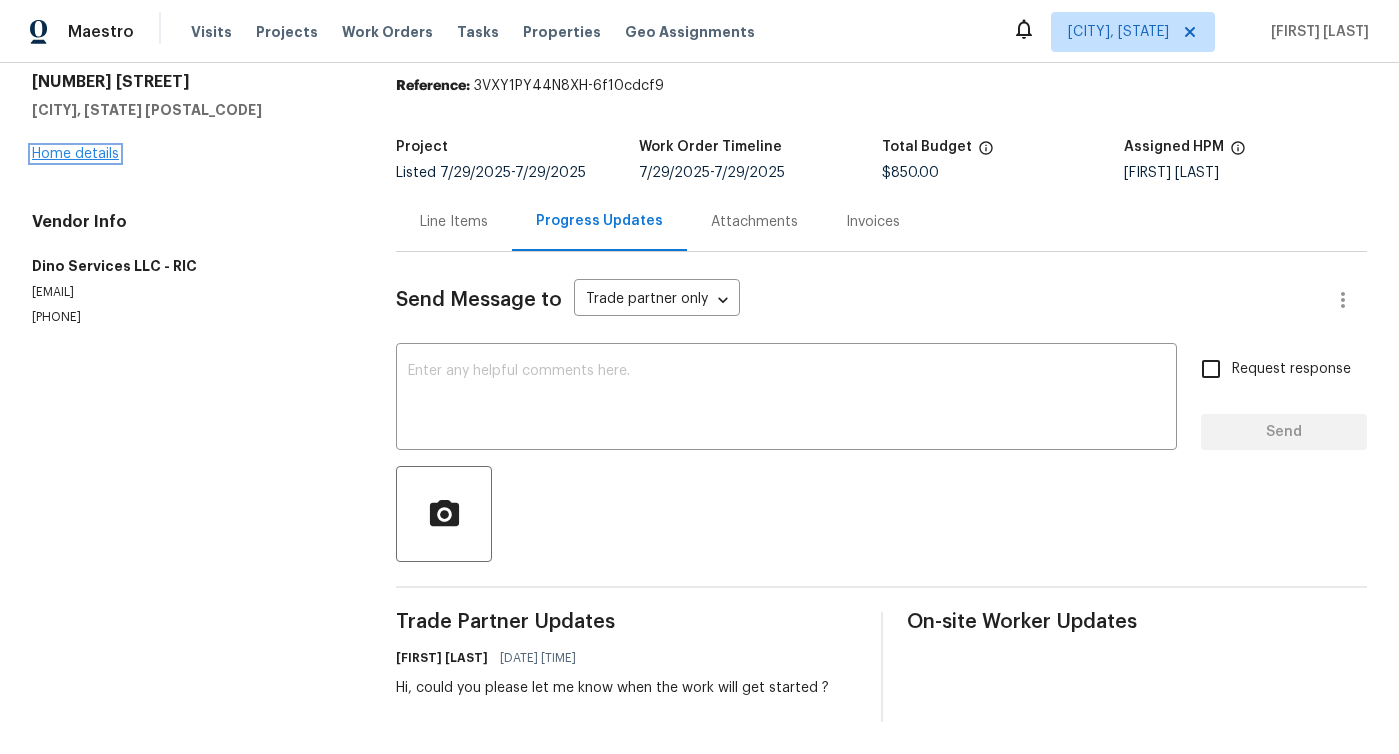 click on "Home details" at bounding box center (75, 154) 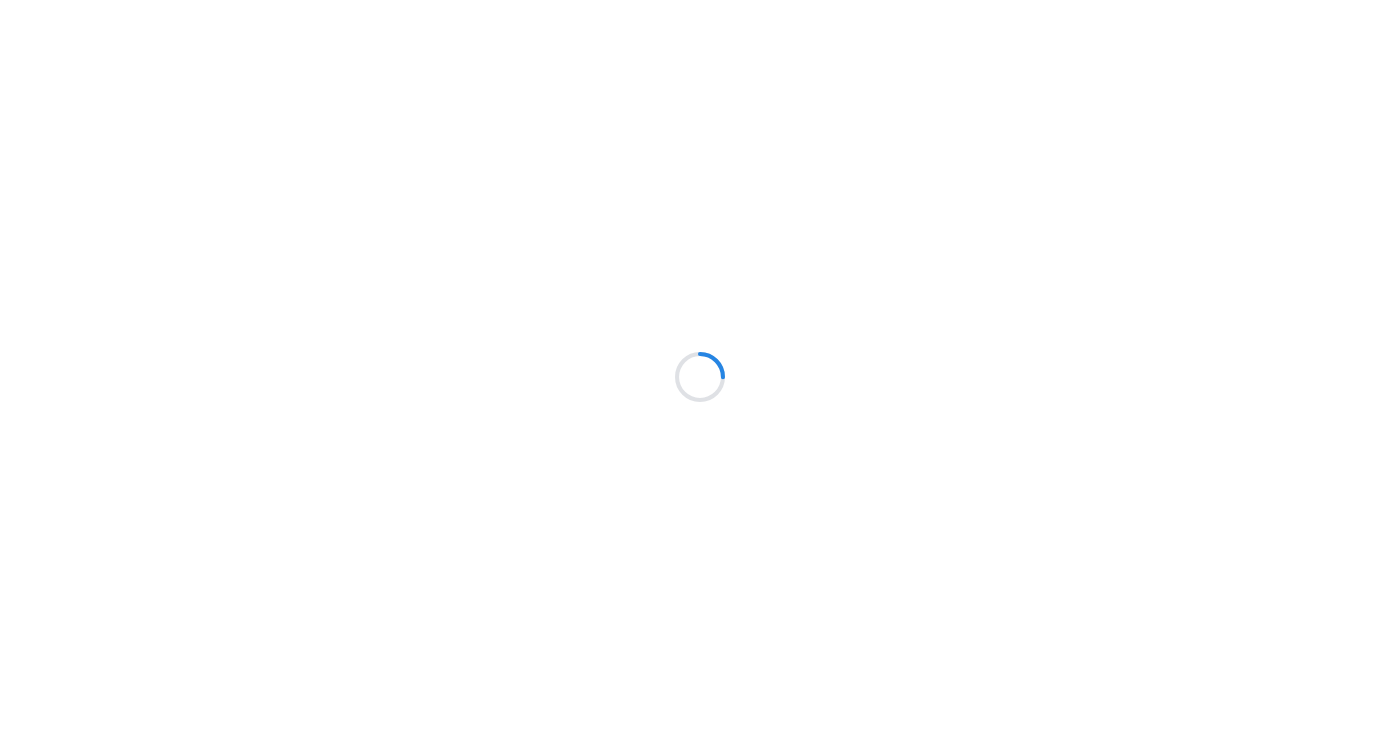 scroll, scrollTop: 0, scrollLeft: 0, axis: both 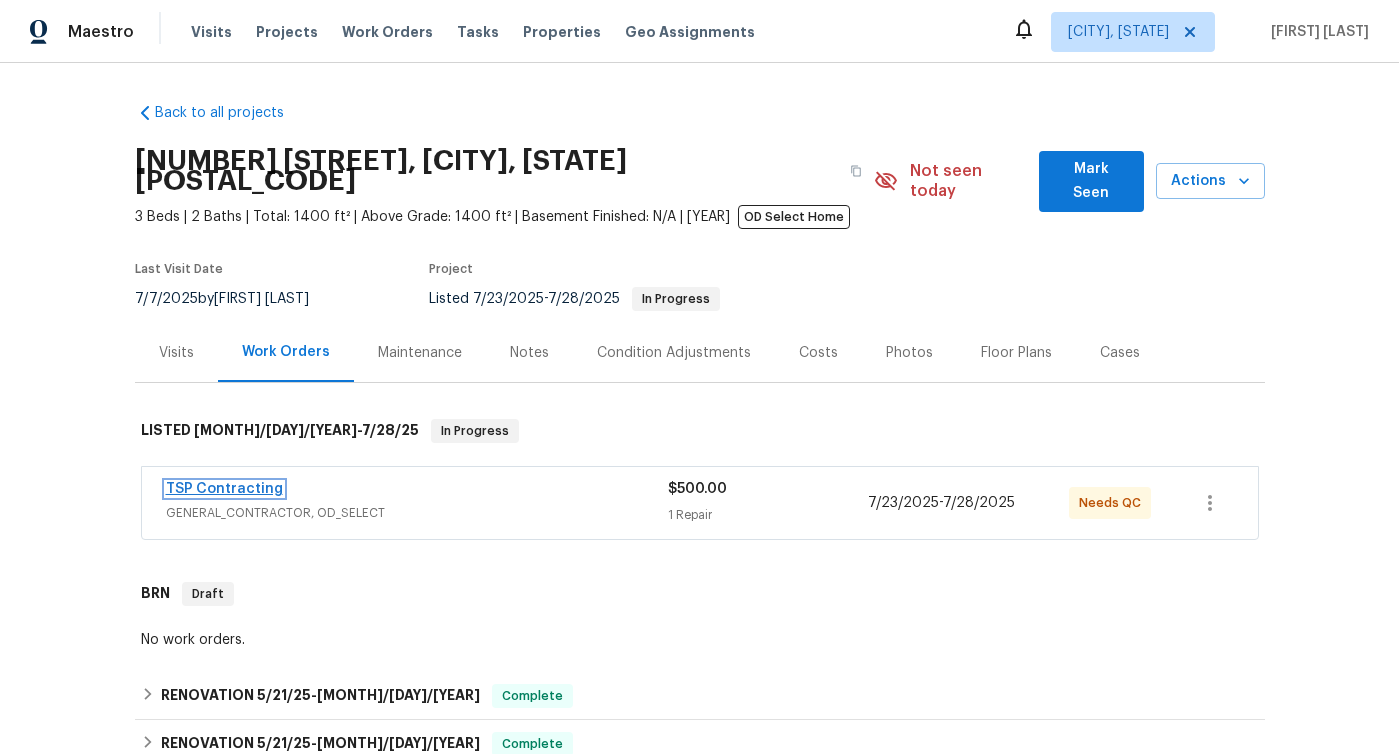 click on "TSP Contracting" at bounding box center (224, 489) 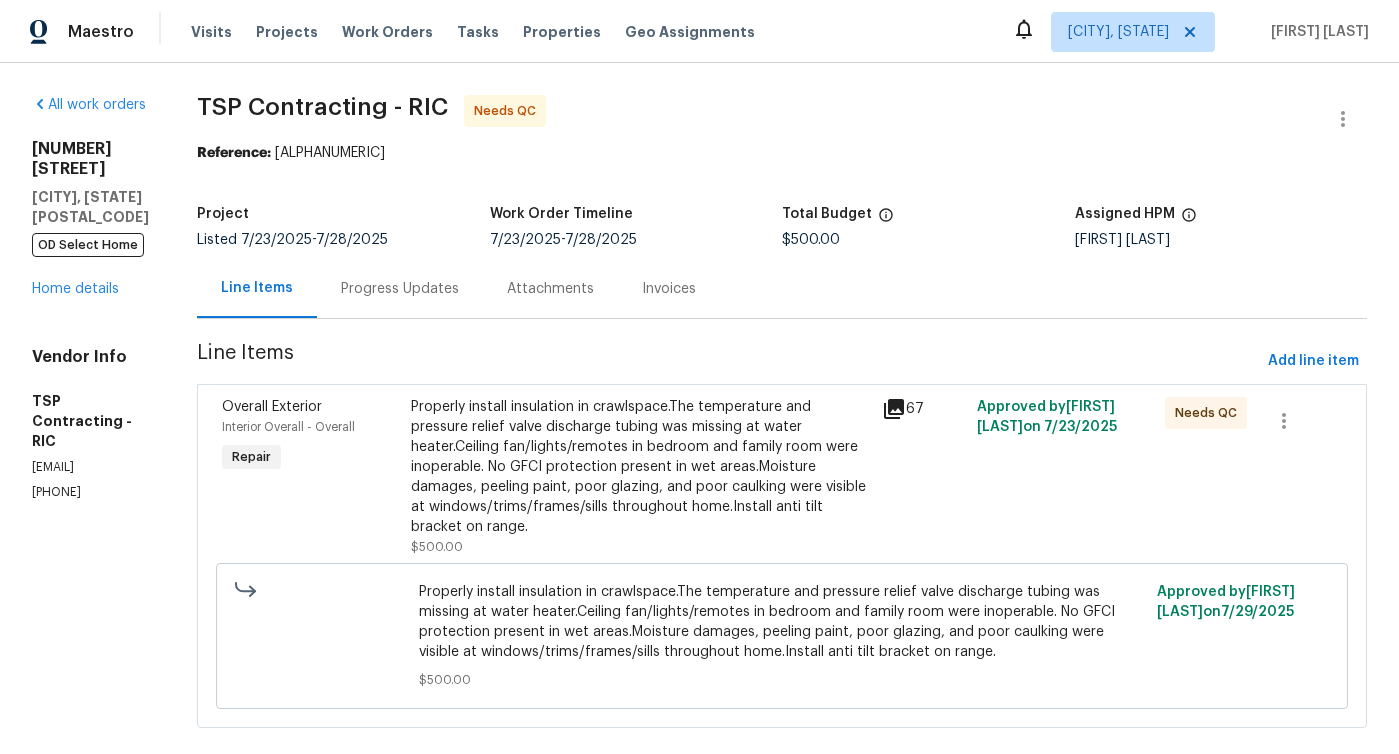 click on "Invoices" at bounding box center (669, 289) 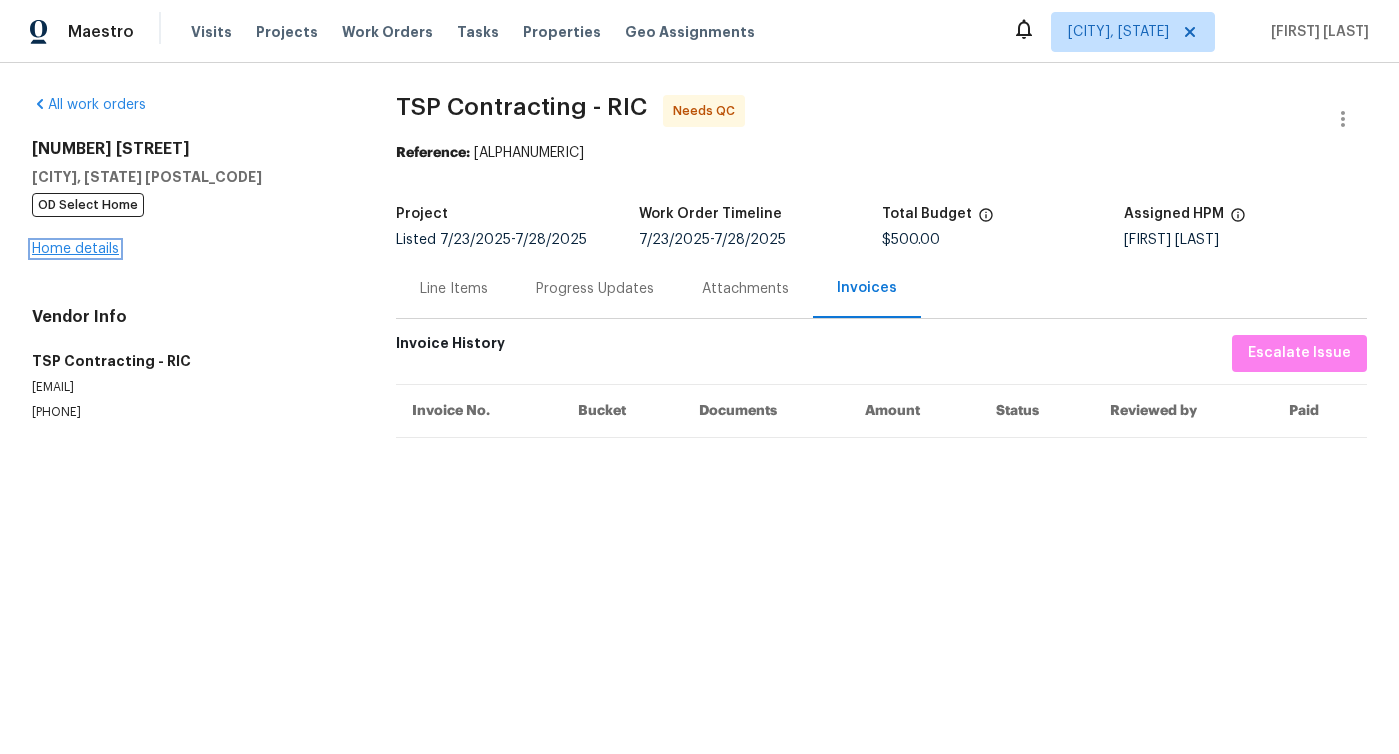 click on "Home details" at bounding box center [75, 249] 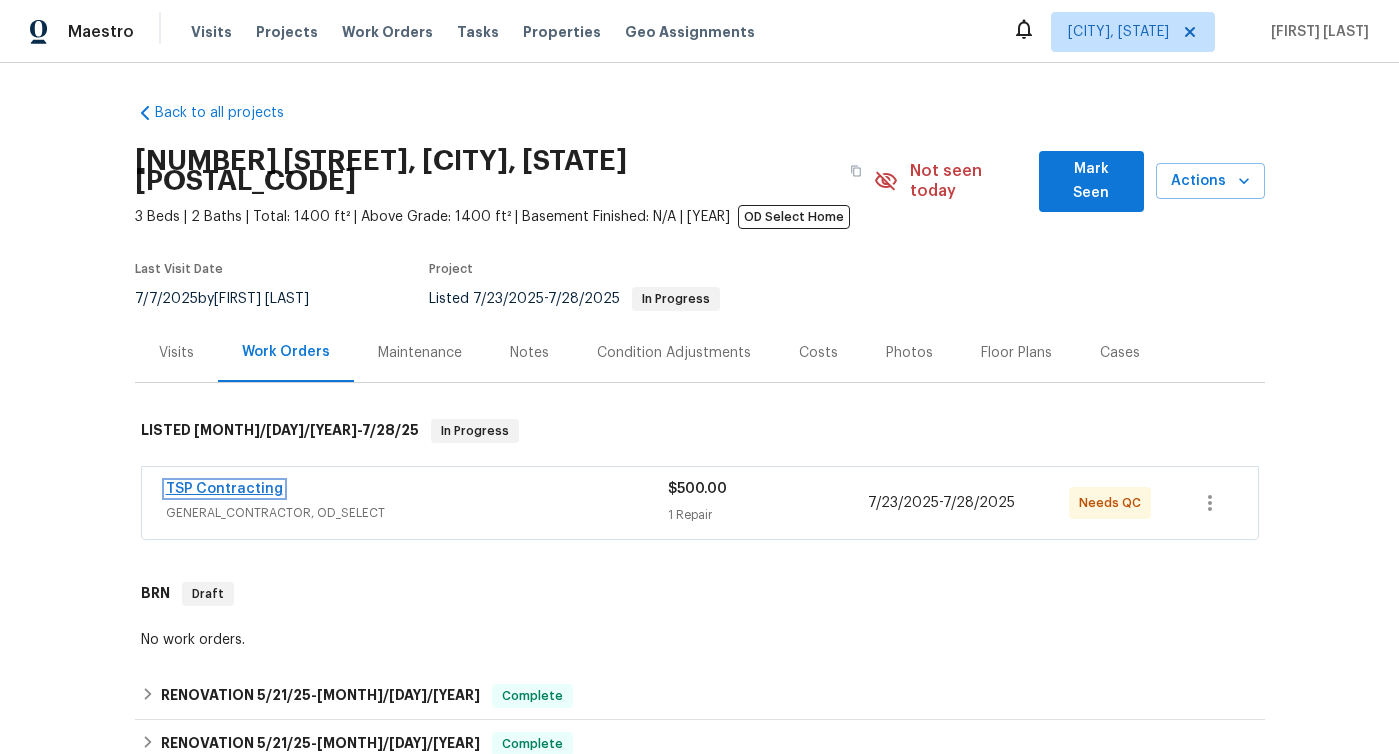 click on "TSP Contracting" at bounding box center [224, 489] 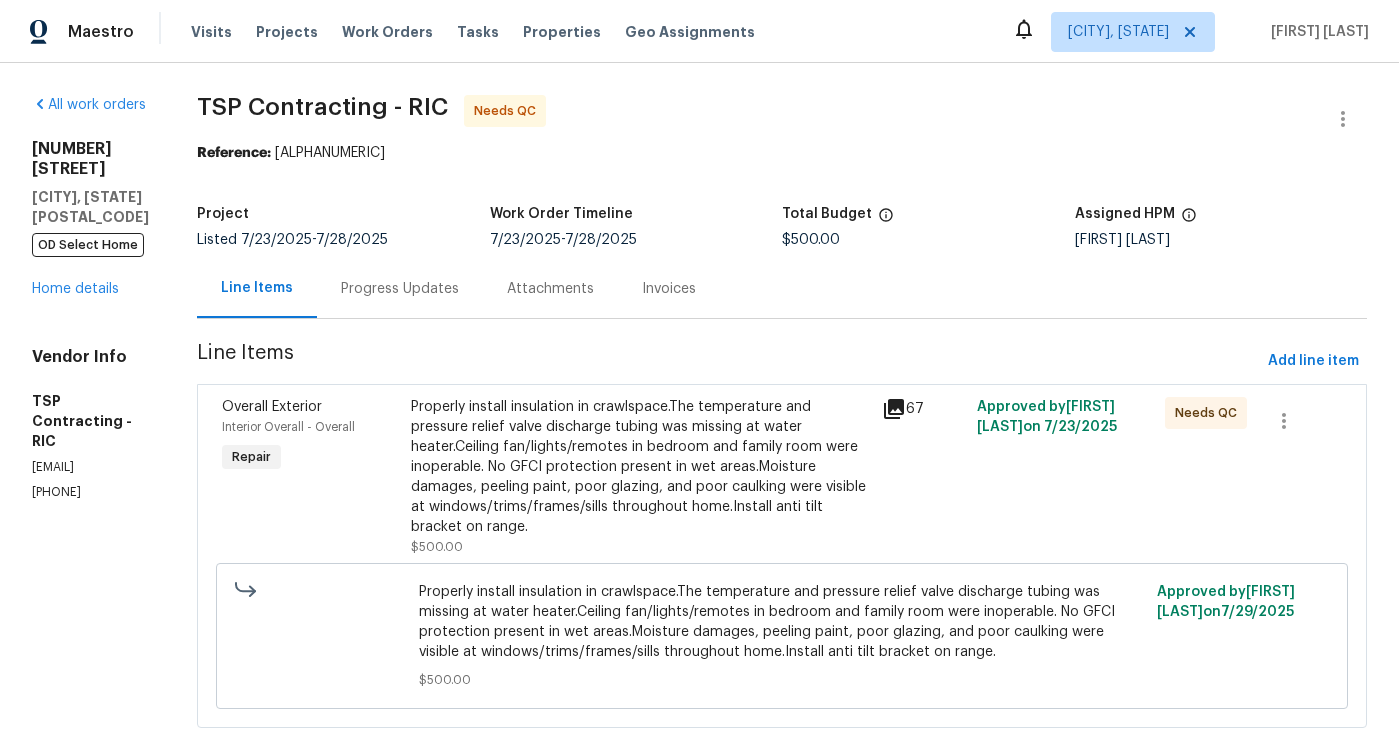 click on "Progress Updates" at bounding box center (400, 289) 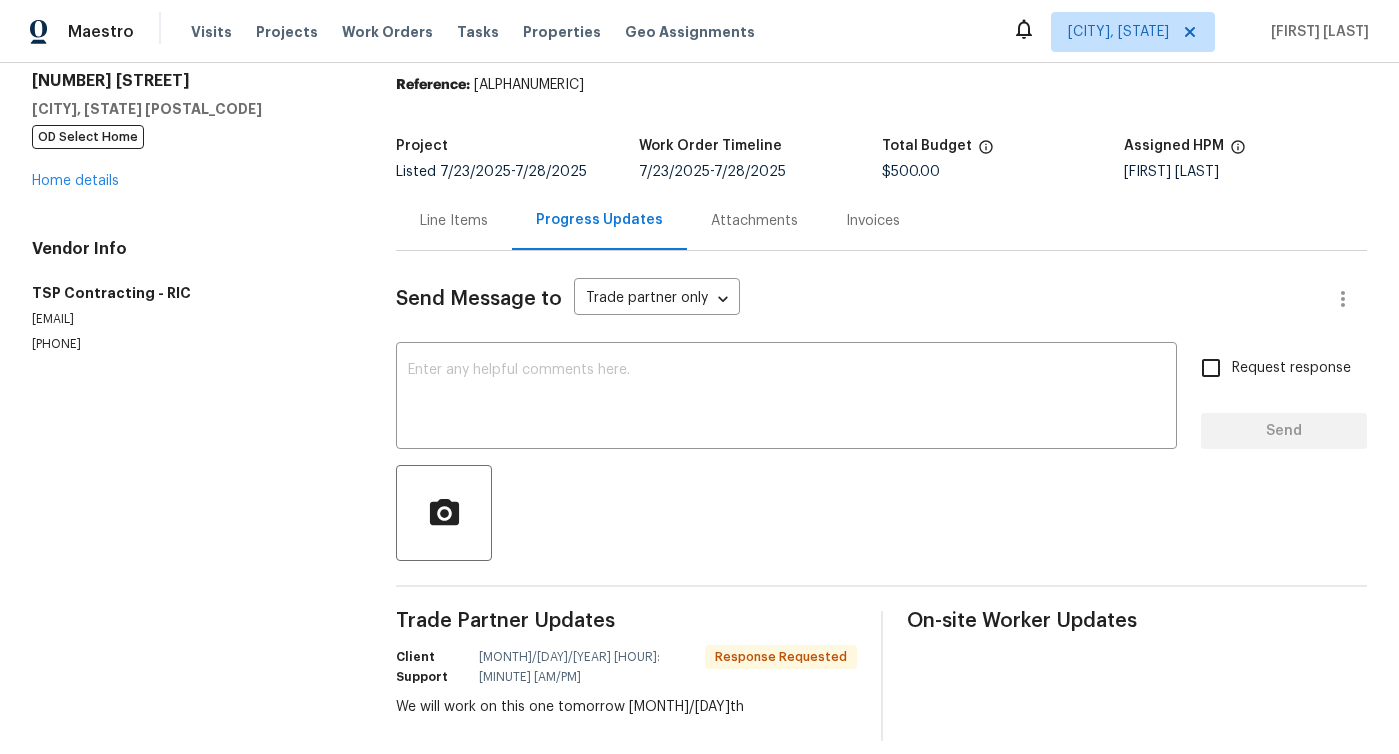 scroll, scrollTop: 0, scrollLeft: 0, axis: both 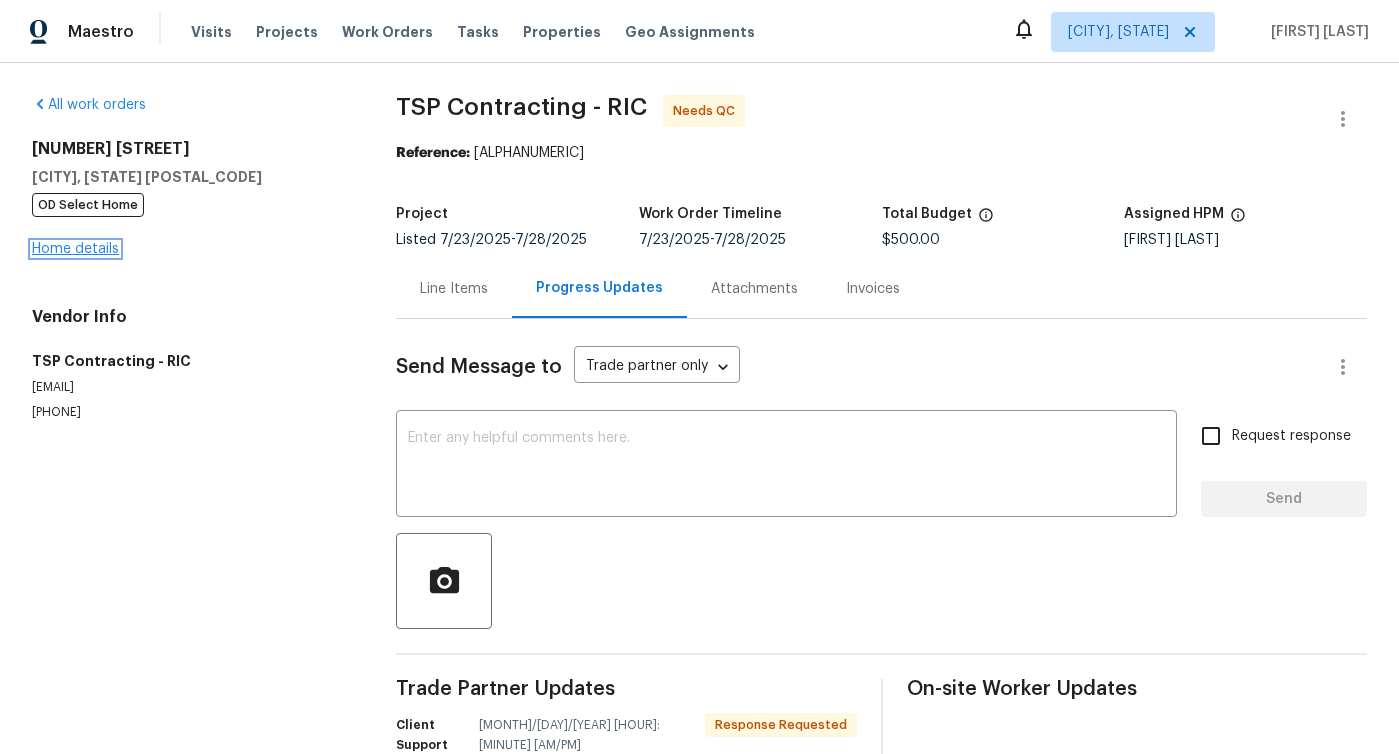 click on "Home details" at bounding box center (75, 249) 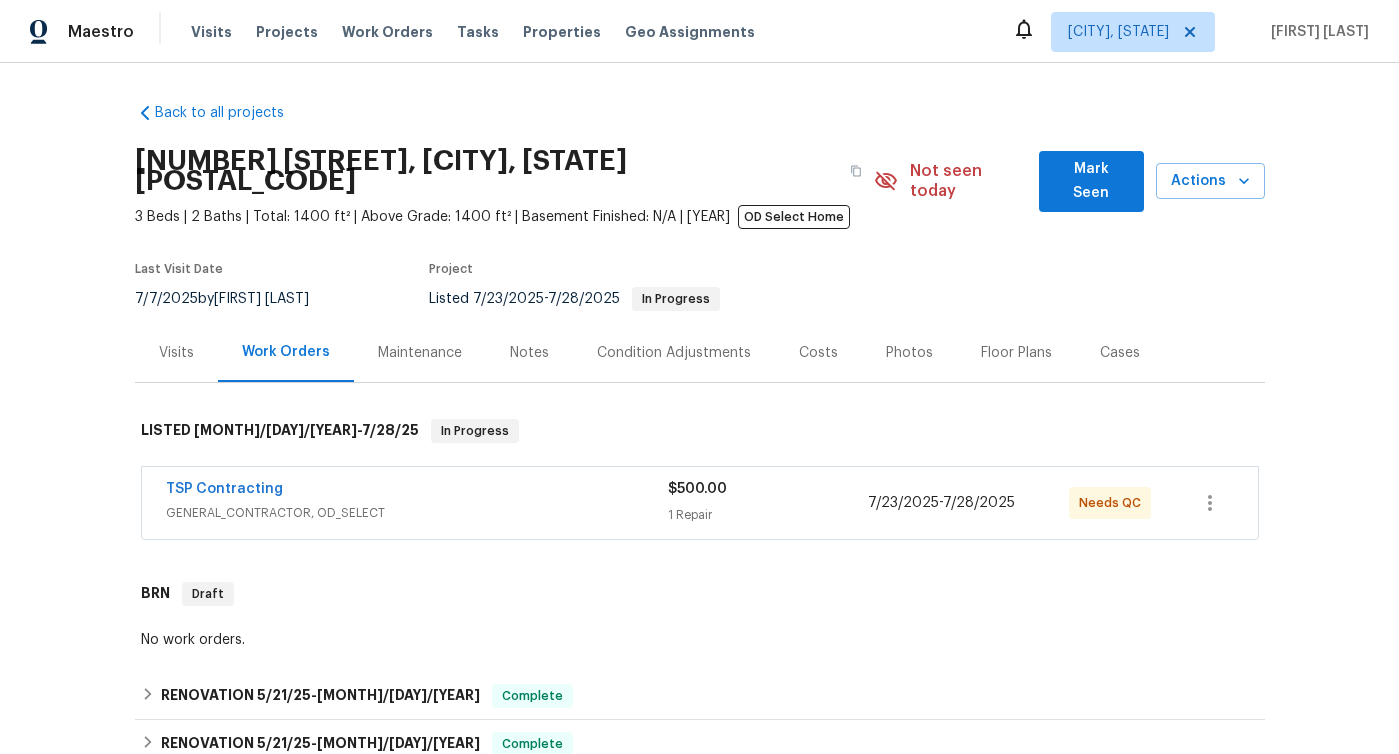click on "Visits" at bounding box center (176, 353) 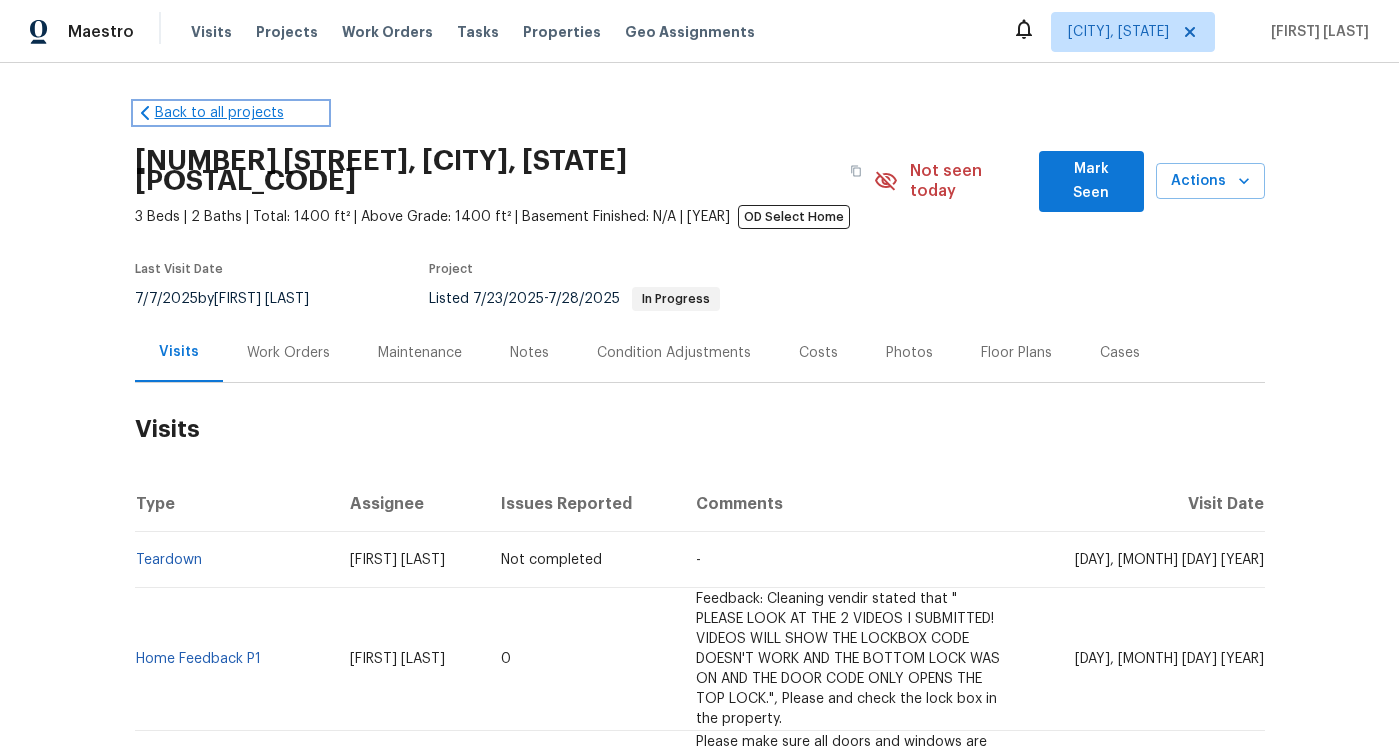 click on "Back to all projects" at bounding box center [231, 113] 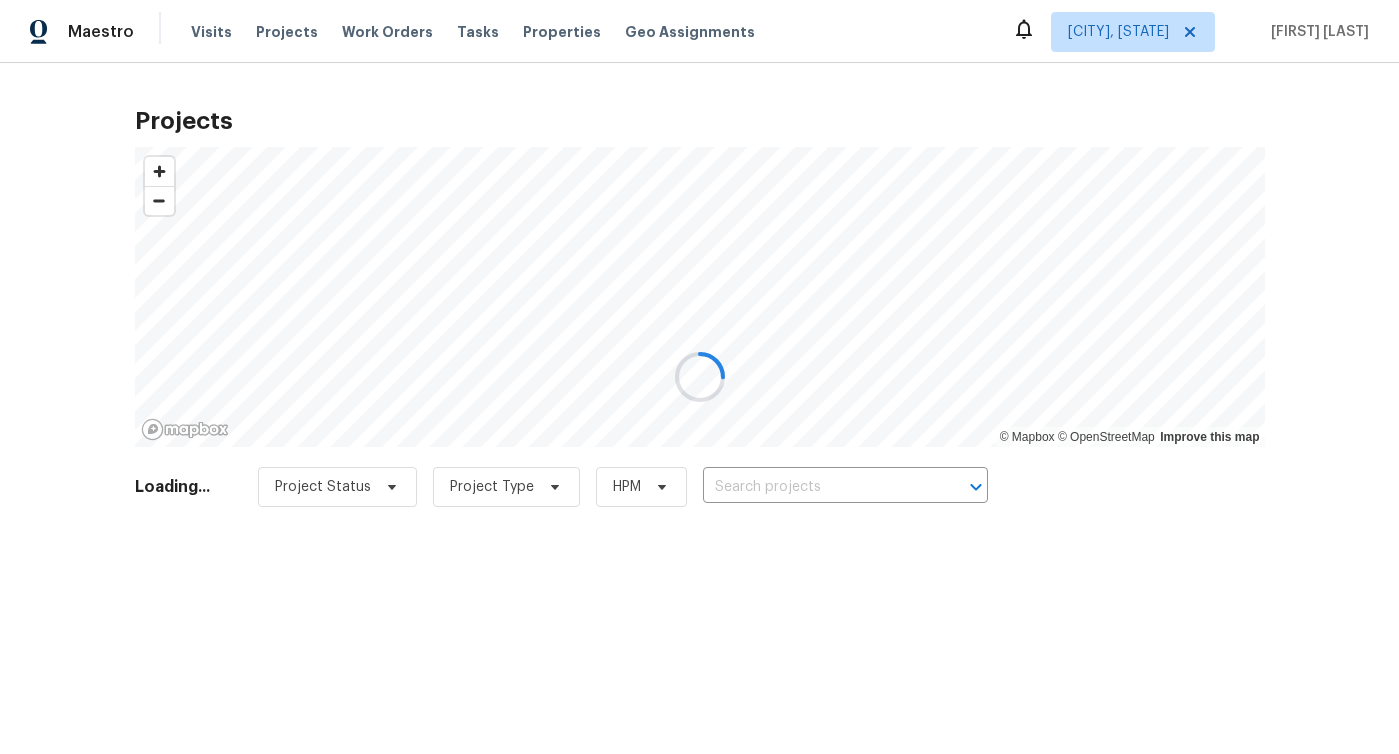 click at bounding box center (699, 377) 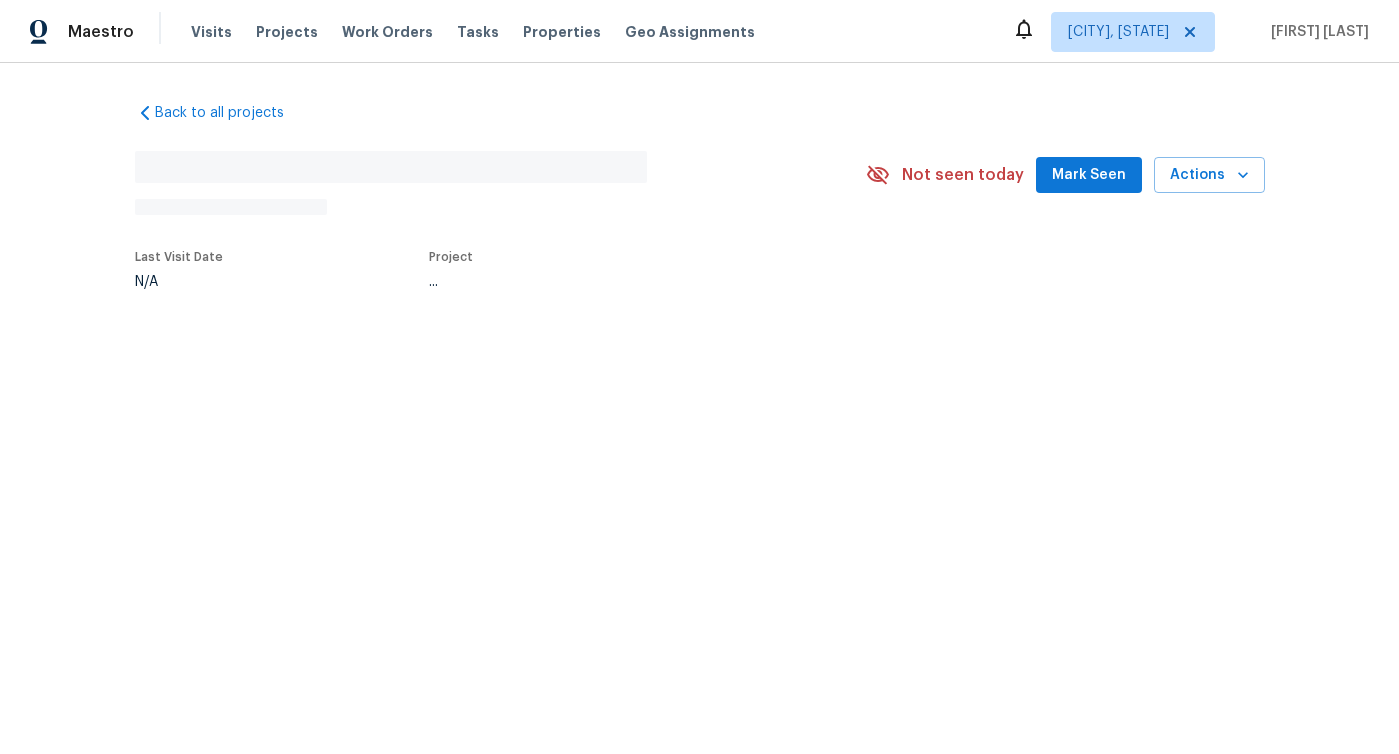 scroll, scrollTop: 0, scrollLeft: 0, axis: both 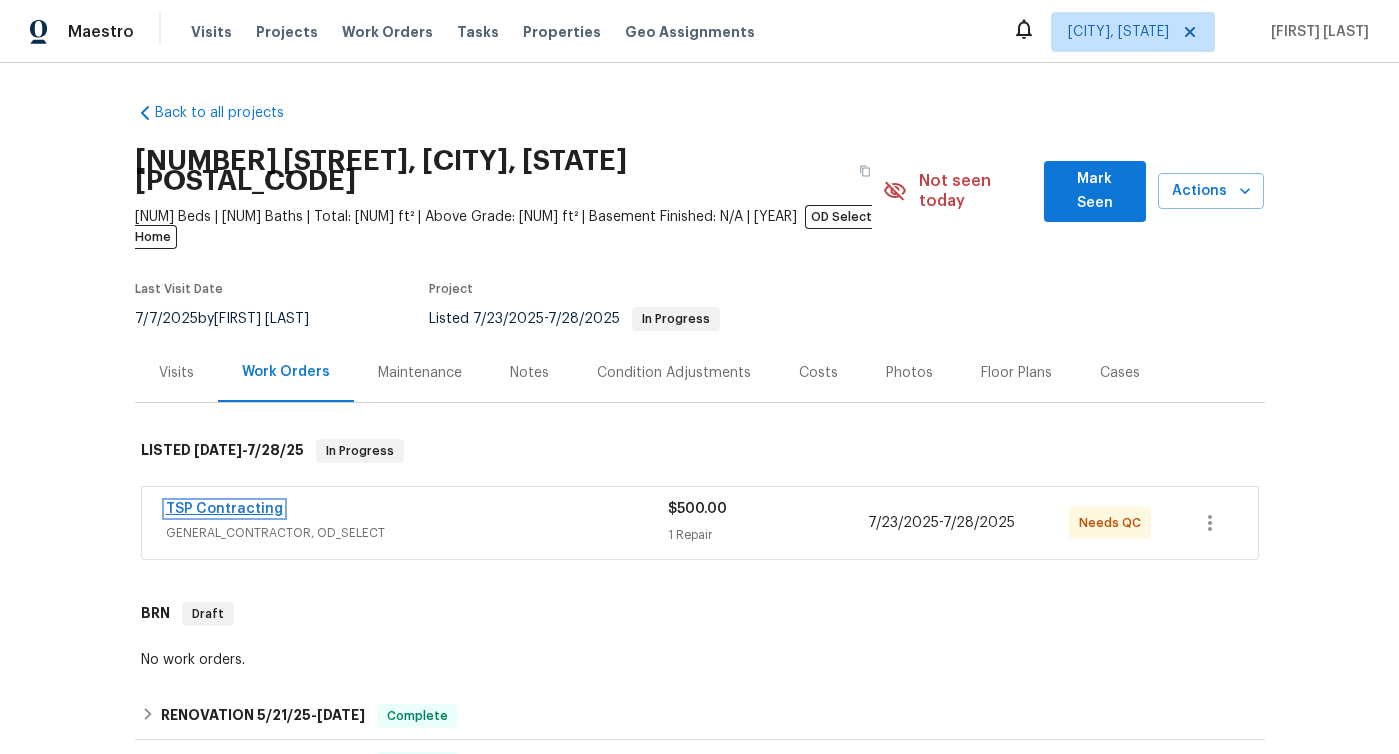 click on "TSP Contracting" at bounding box center [224, 509] 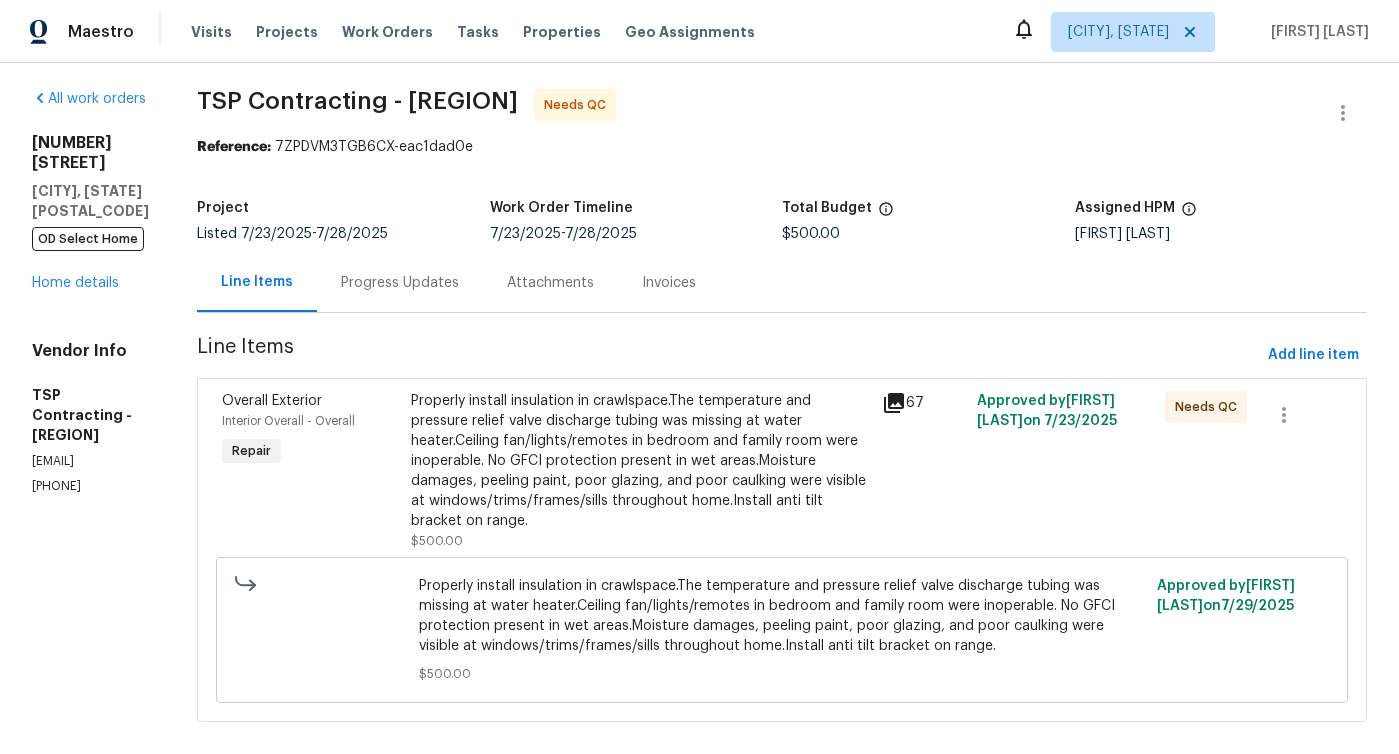 scroll, scrollTop: 0, scrollLeft: 0, axis: both 